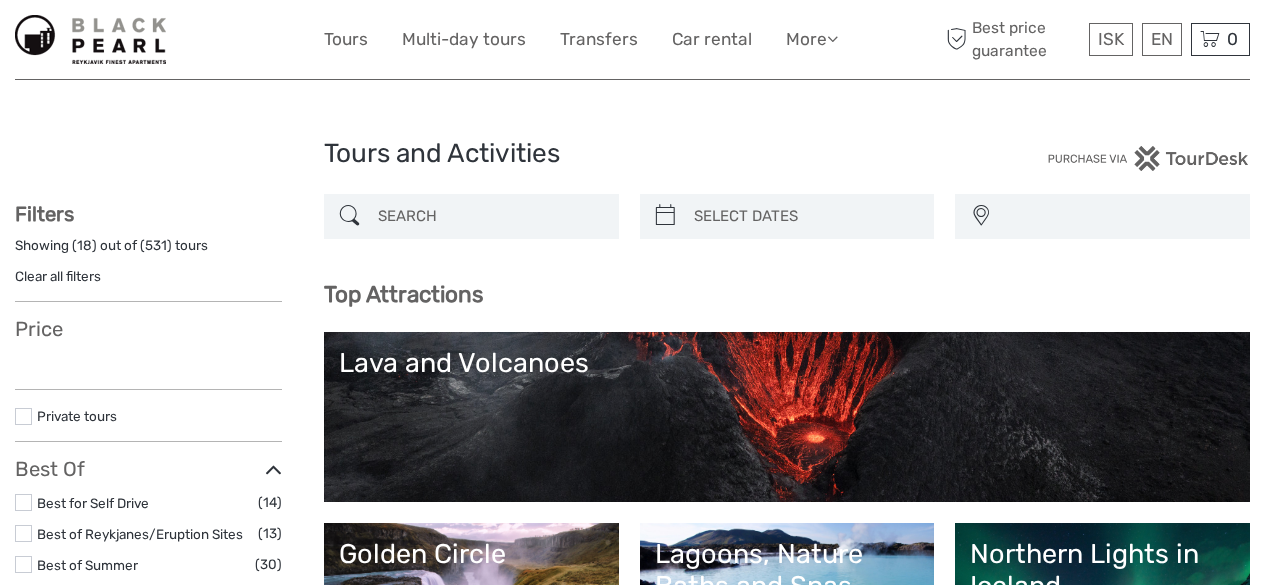 select 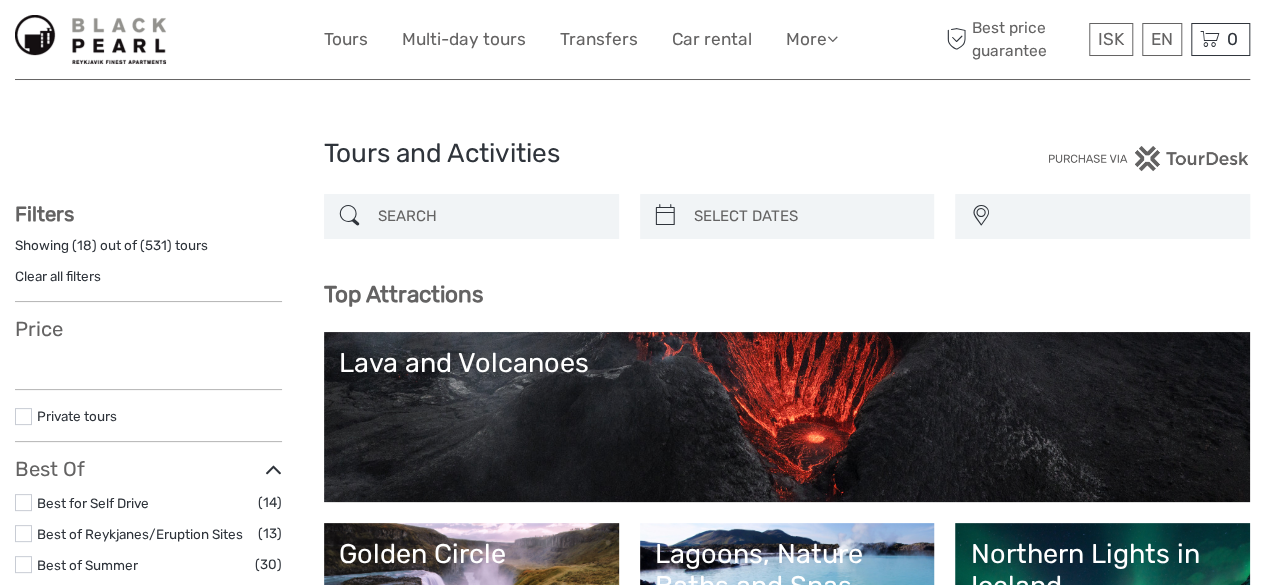 select 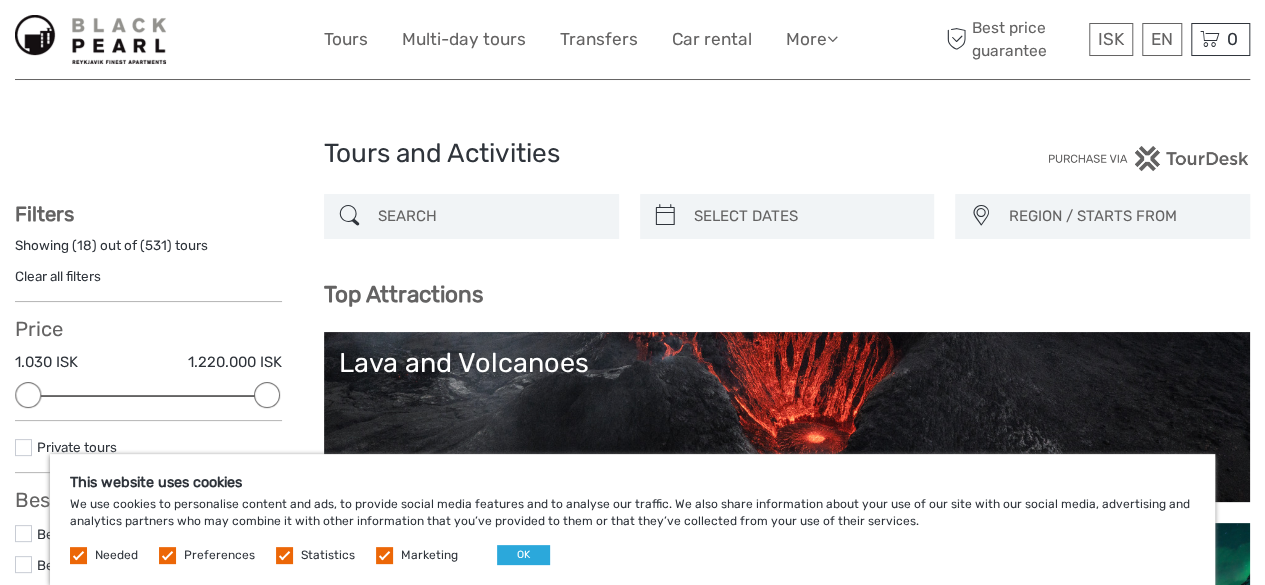 scroll, scrollTop: 0, scrollLeft: 0, axis: both 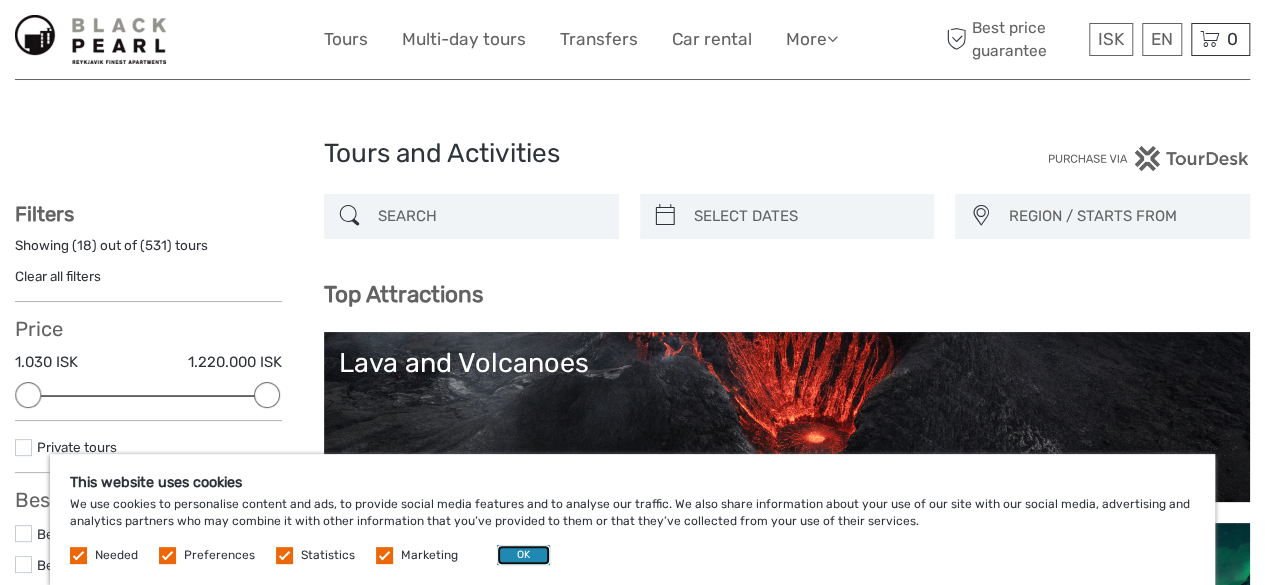 click on "OK" at bounding box center [523, 555] 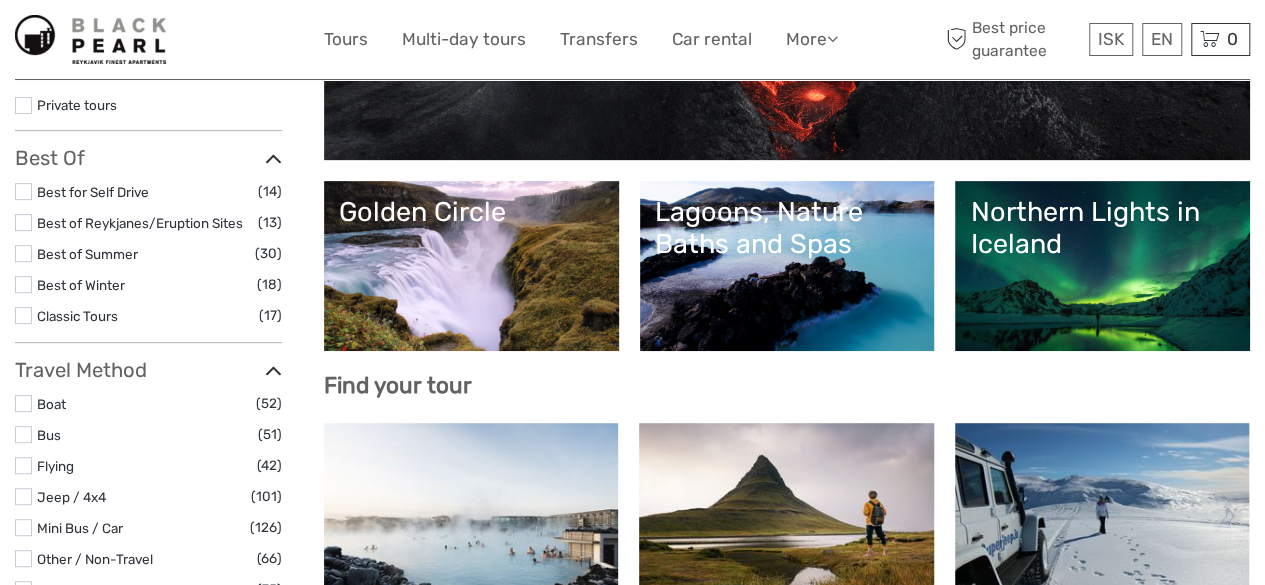 scroll, scrollTop: 378, scrollLeft: 0, axis: vertical 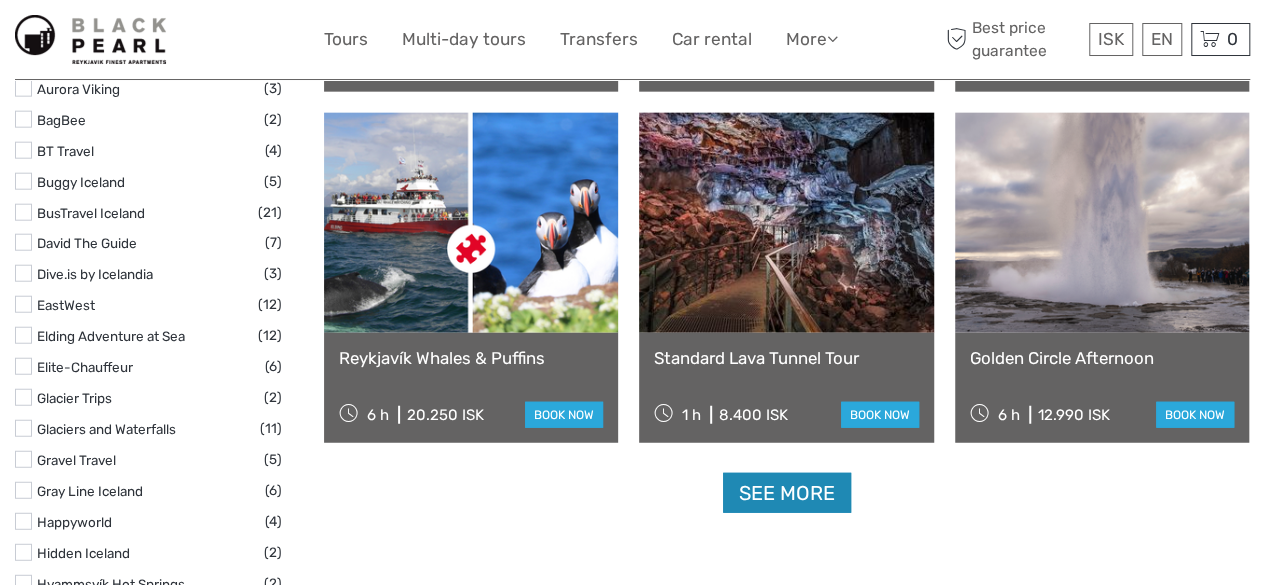 click on "See more" at bounding box center [787, 493] 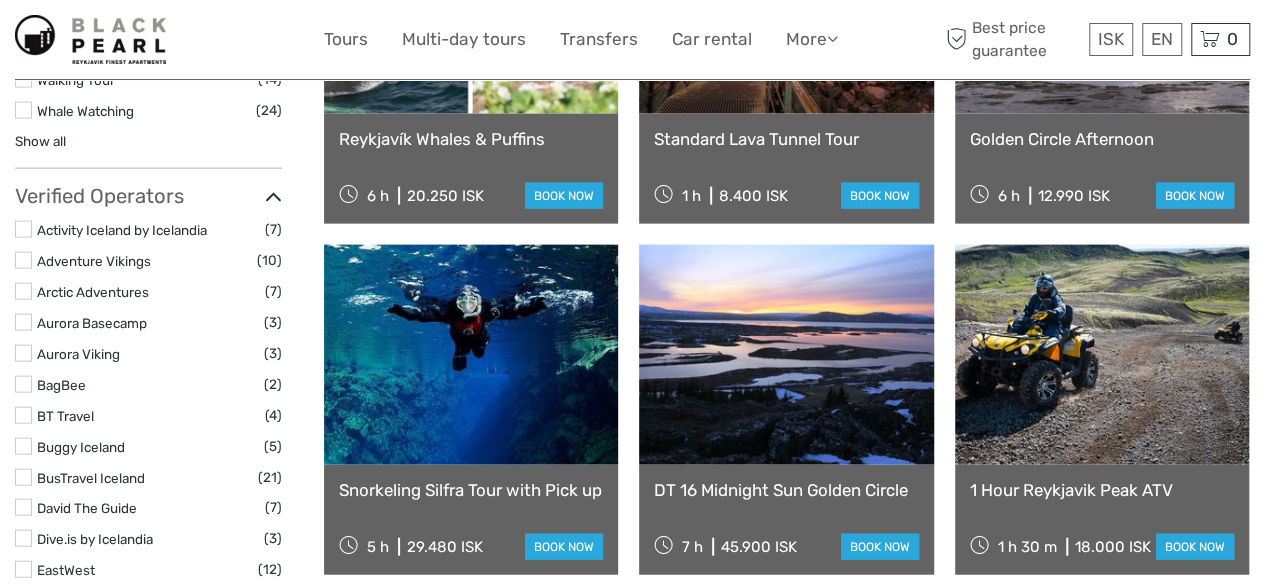 scroll, scrollTop: 2148, scrollLeft: 0, axis: vertical 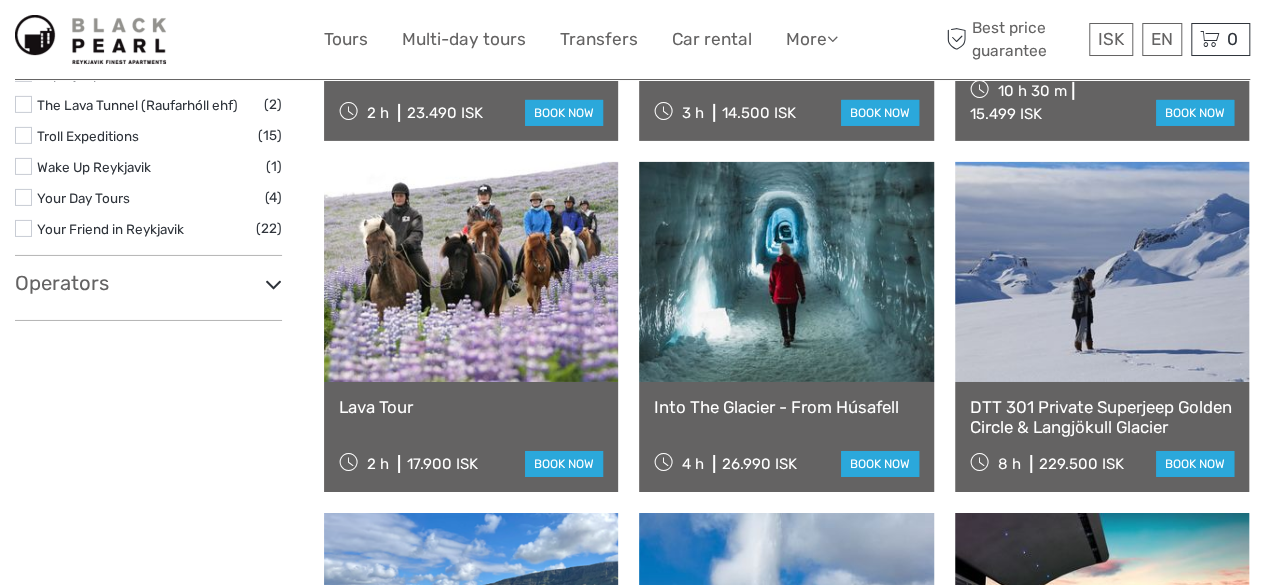 click at bounding box center [471, 272] 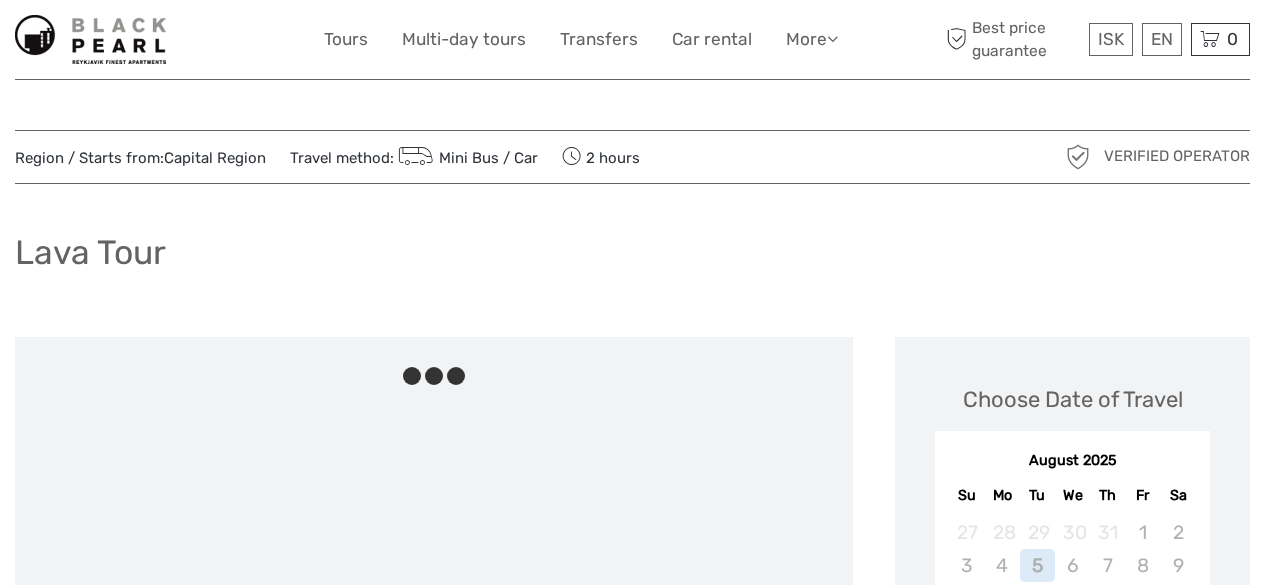 scroll, scrollTop: 0, scrollLeft: 0, axis: both 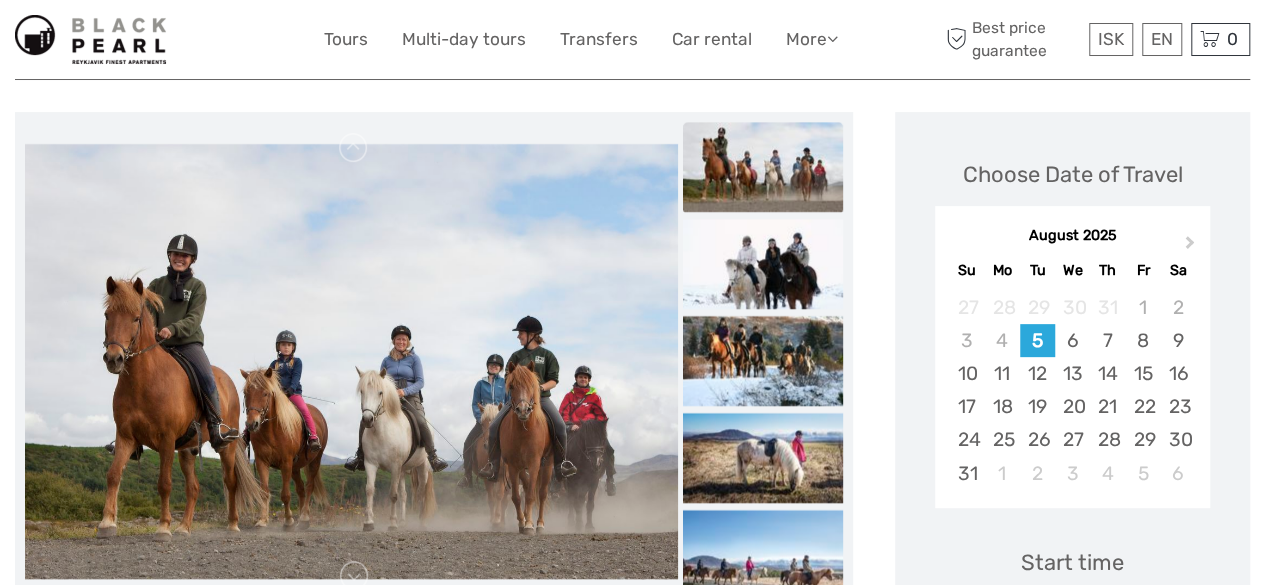 click at bounding box center (351, 361) 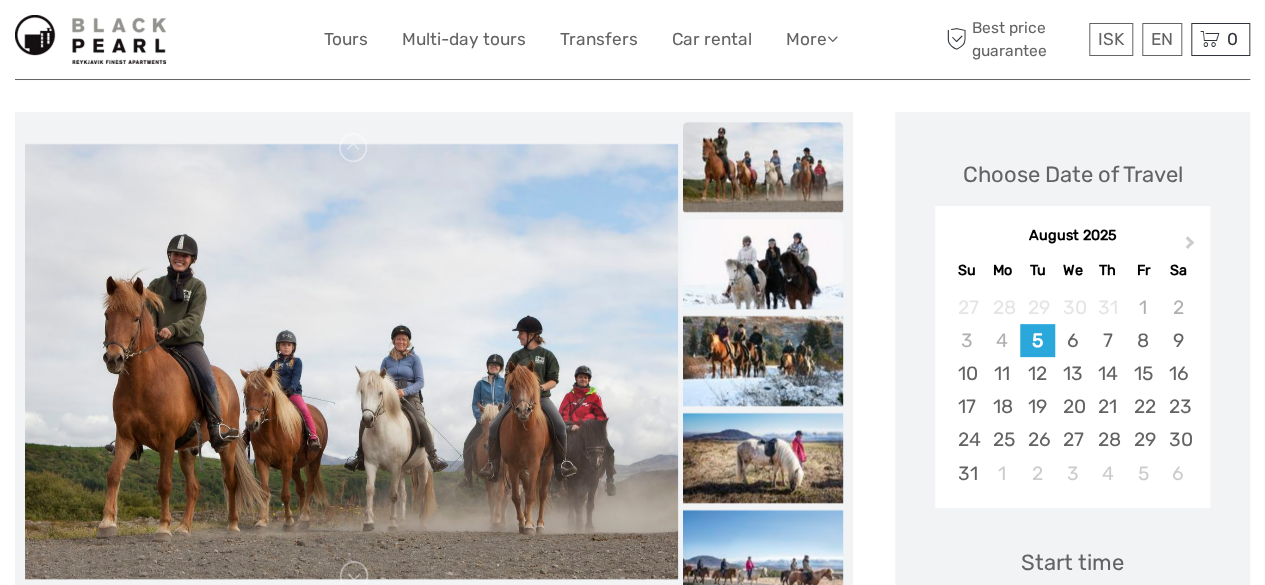 click at bounding box center (763, 264) 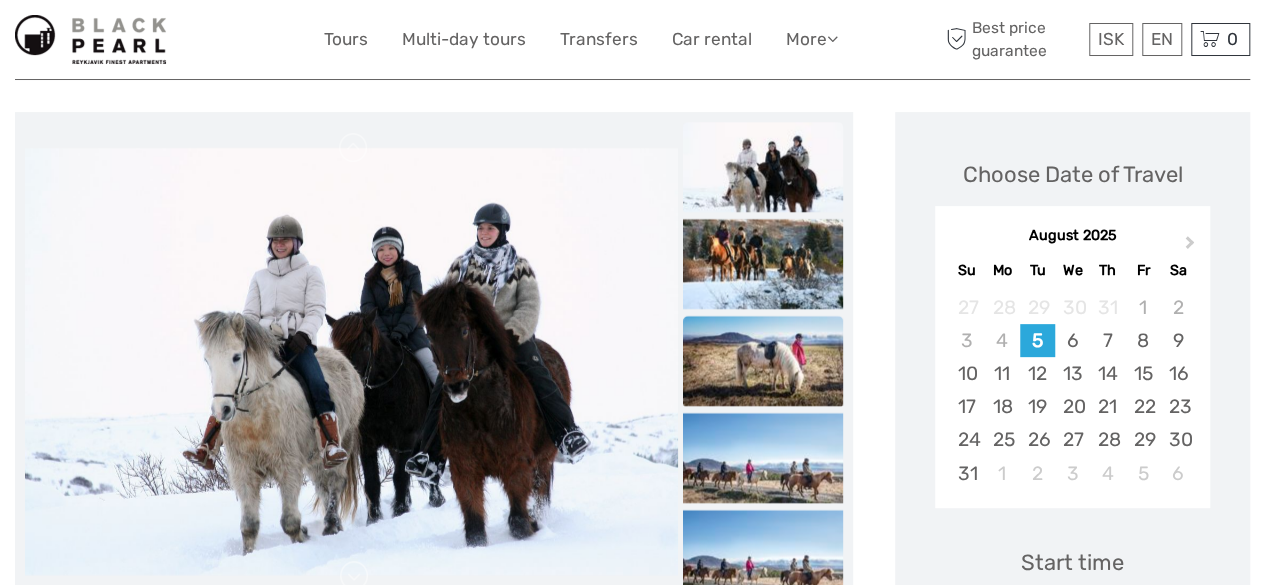click at bounding box center (763, 361) 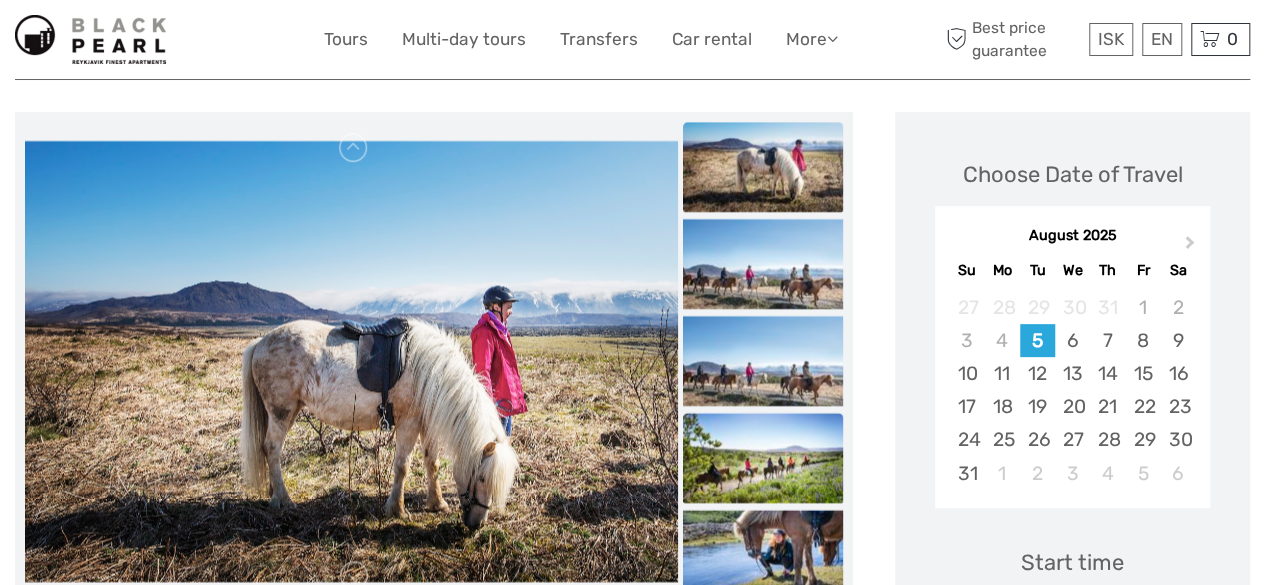 click at bounding box center (763, 458) 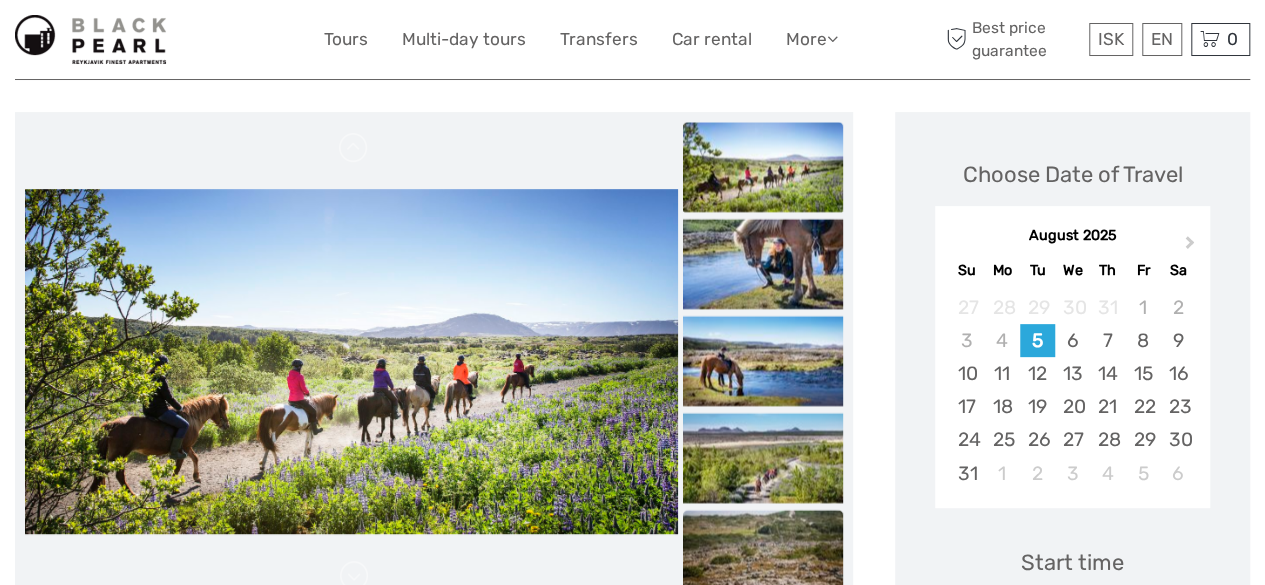 click at bounding box center [763, 555] 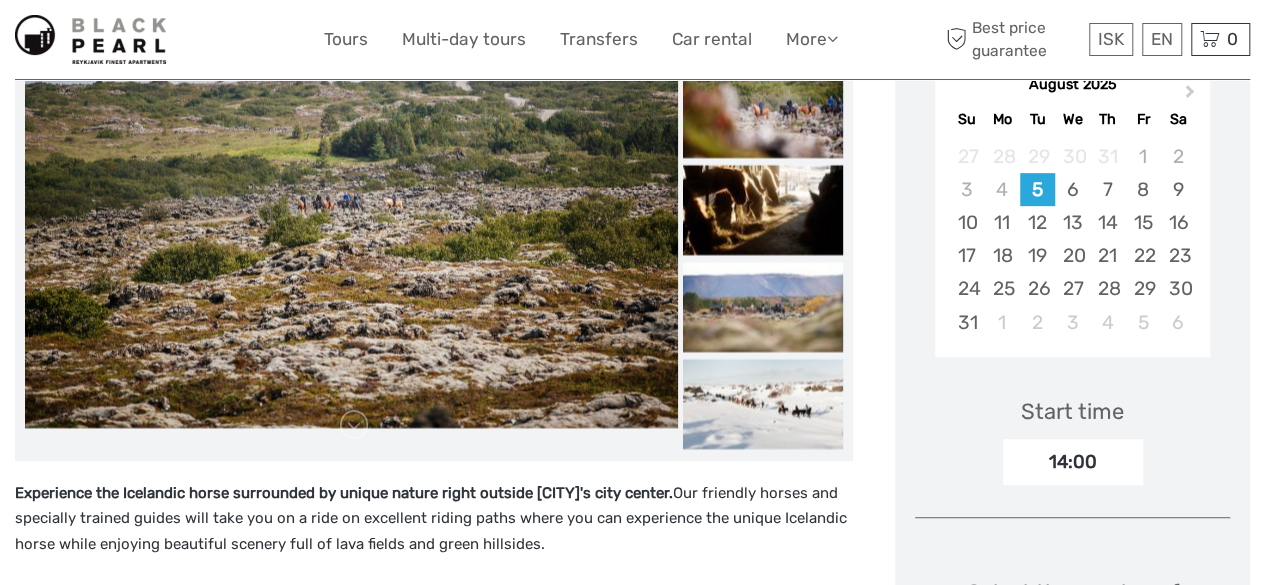 scroll, scrollTop: 388, scrollLeft: 0, axis: vertical 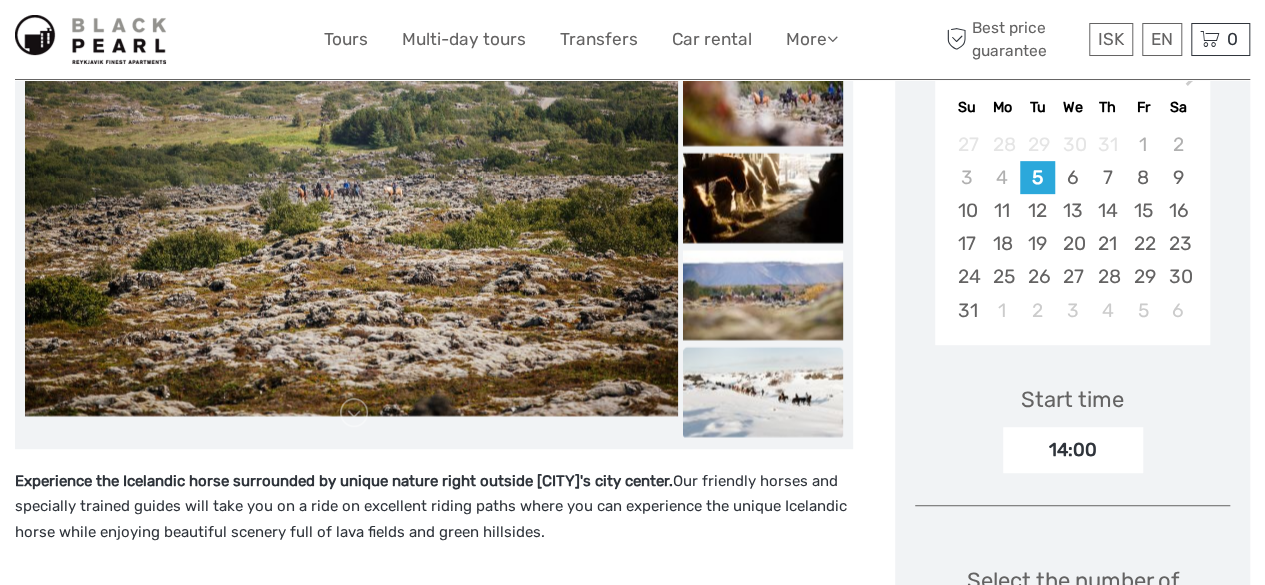 click at bounding box center [763, 392] 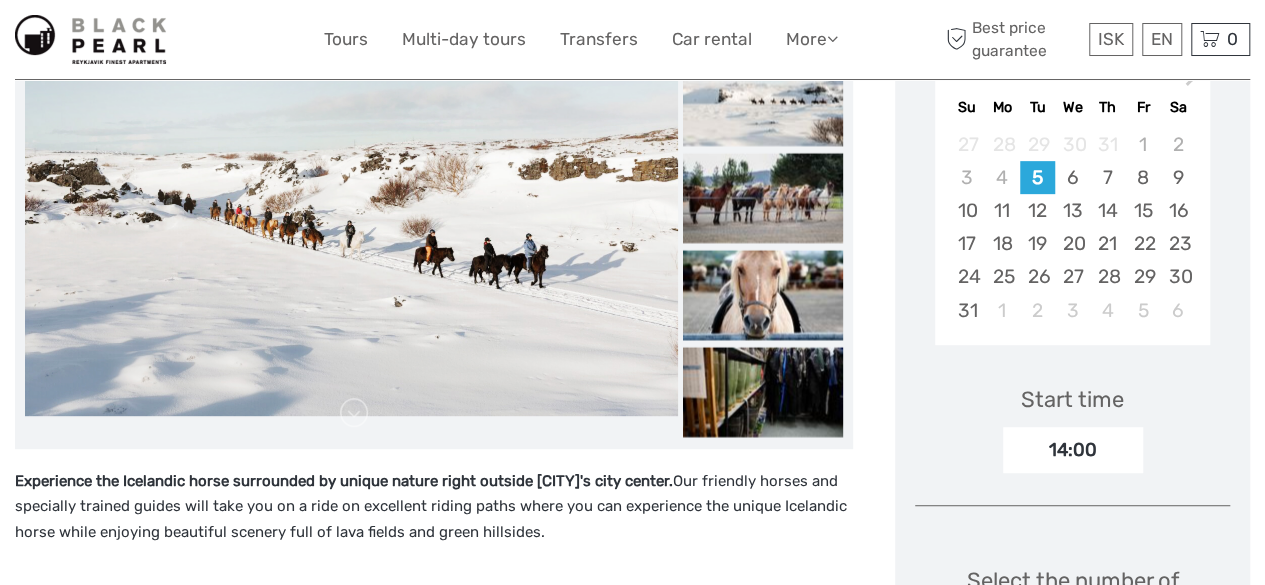 click at bounding box center (763, 392) 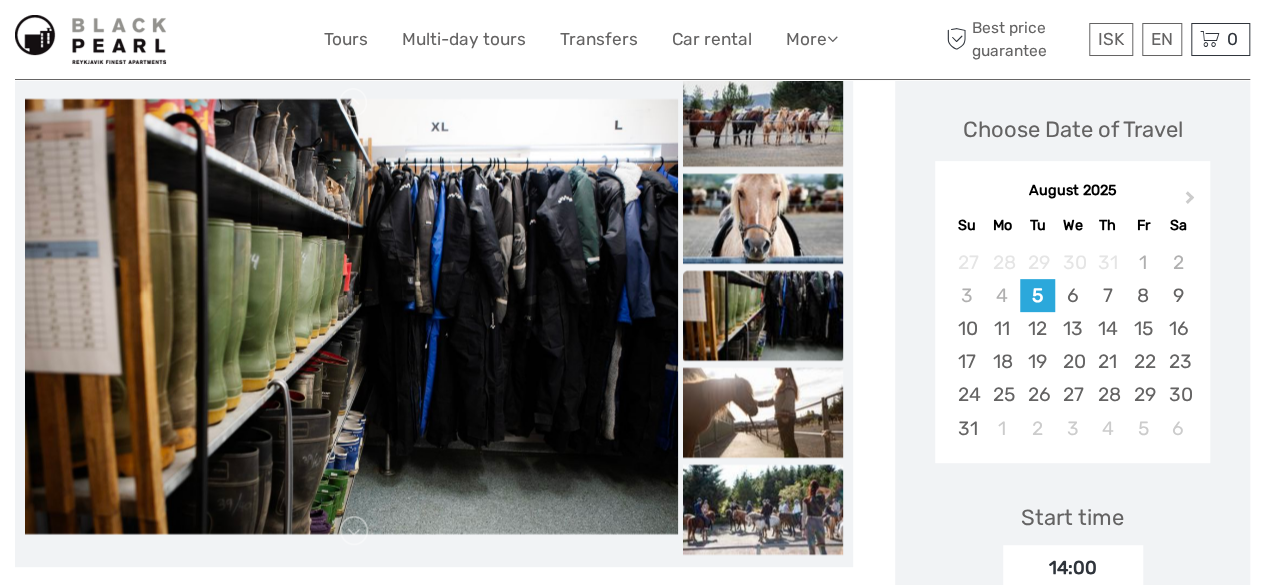 scroll, scrollTop: 274, scrollLeft: 0, axis: vertical 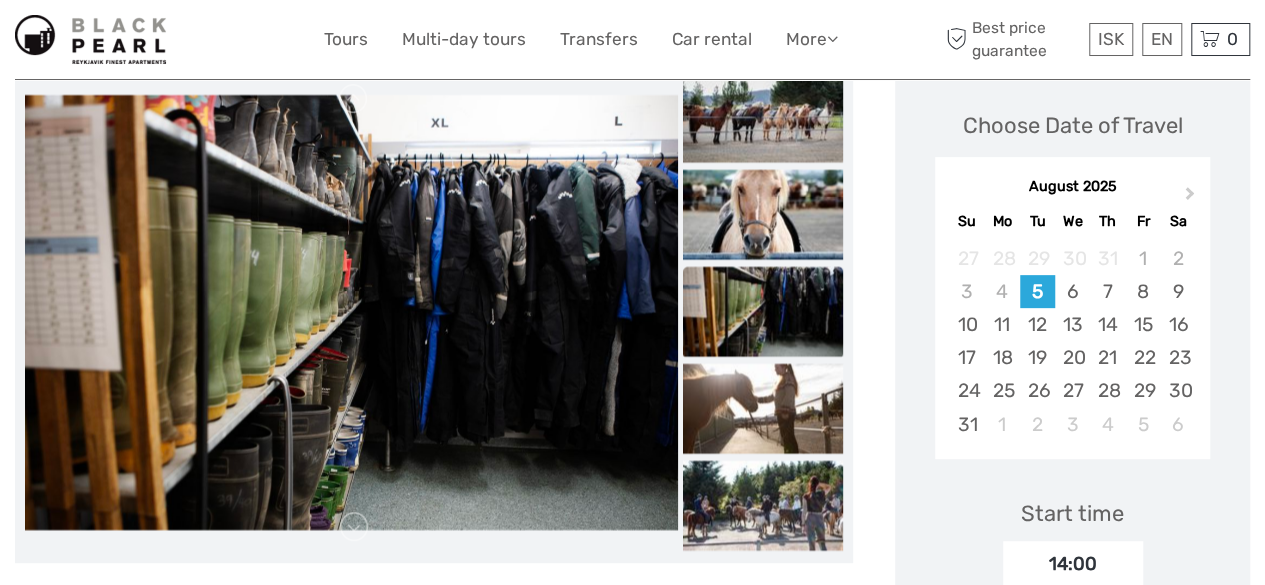 click at bounding box center [763, -898] 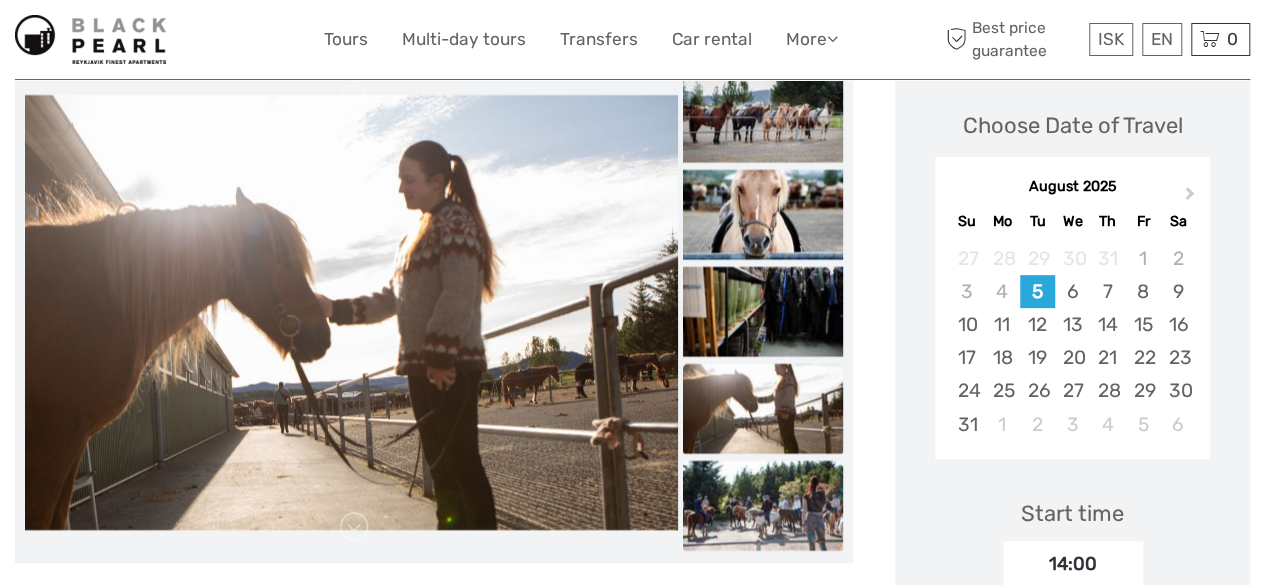 click at bounding box center (763, 505) 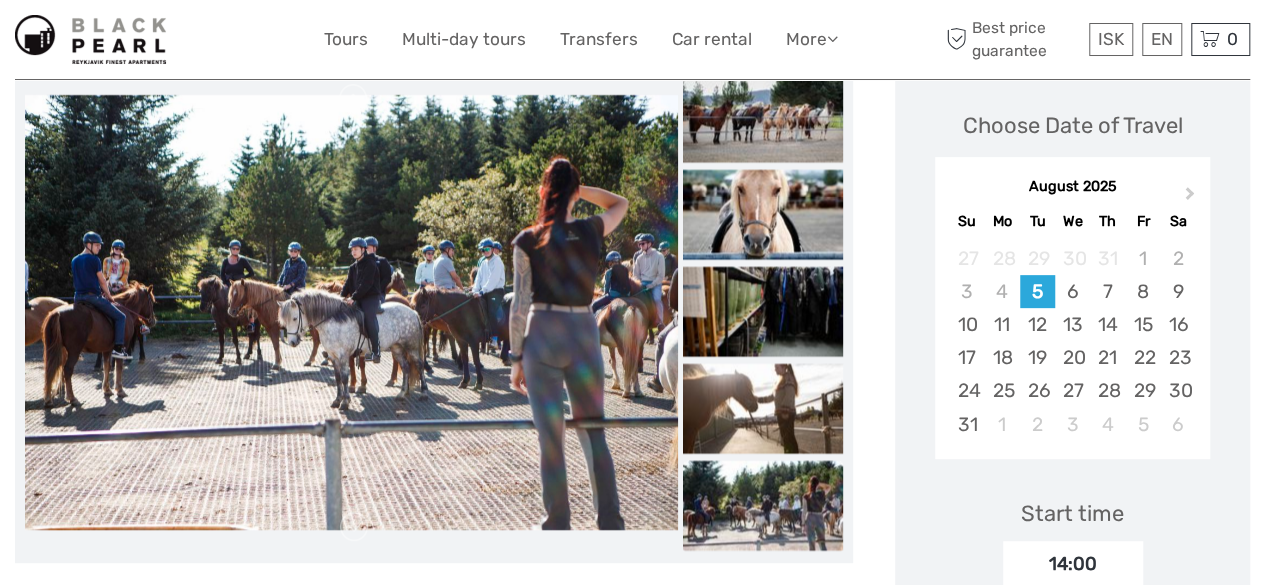 click at bounding box center [763, 505] 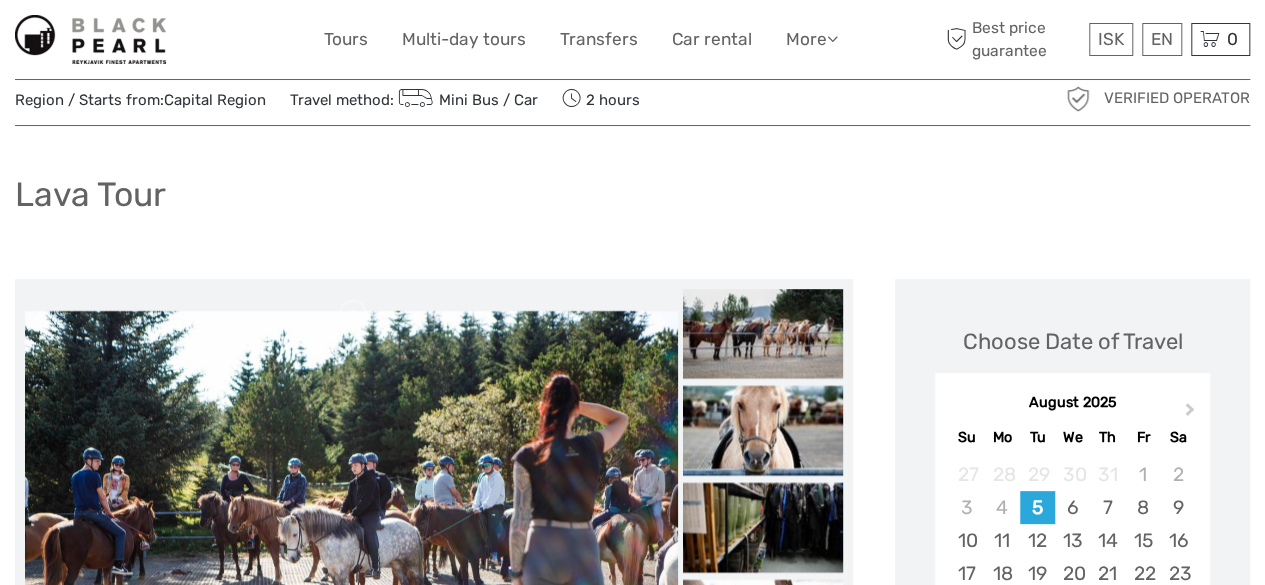 scroll, scrollTop: 0, scrollLeft: 0, axis: both 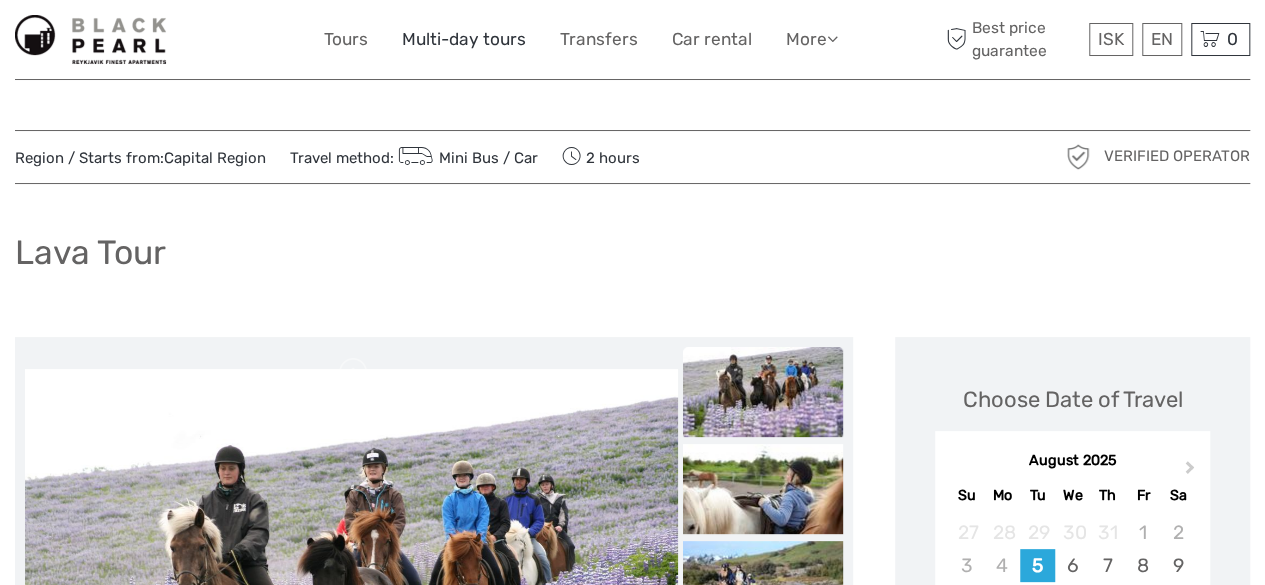 click on "Multi-day tours" at bounding box center [464, 39] 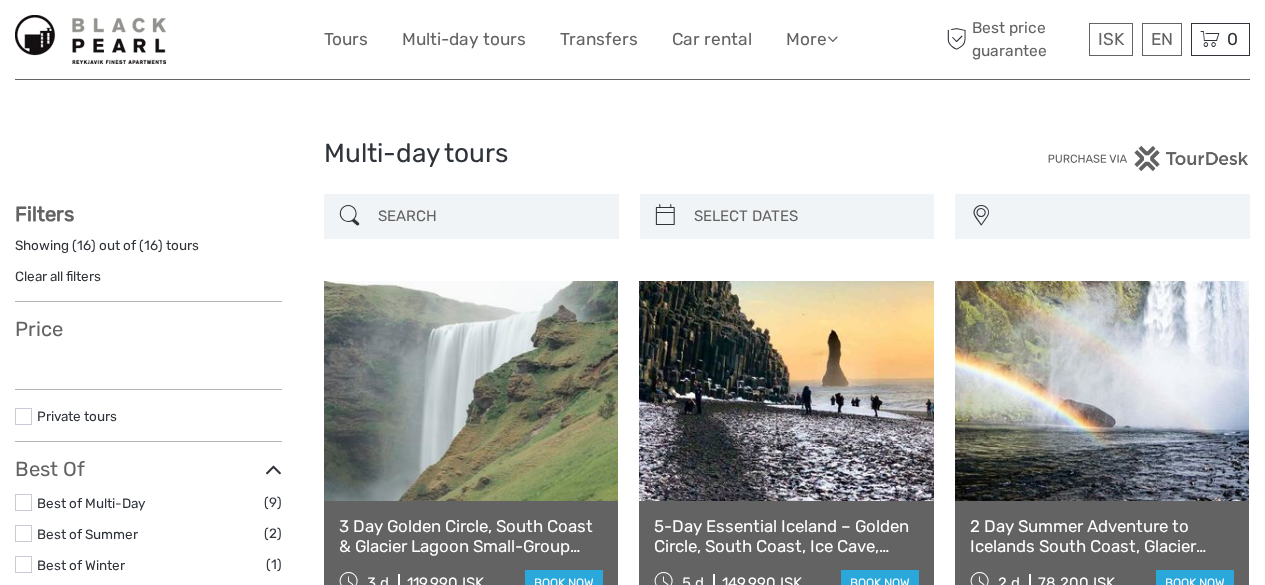 select 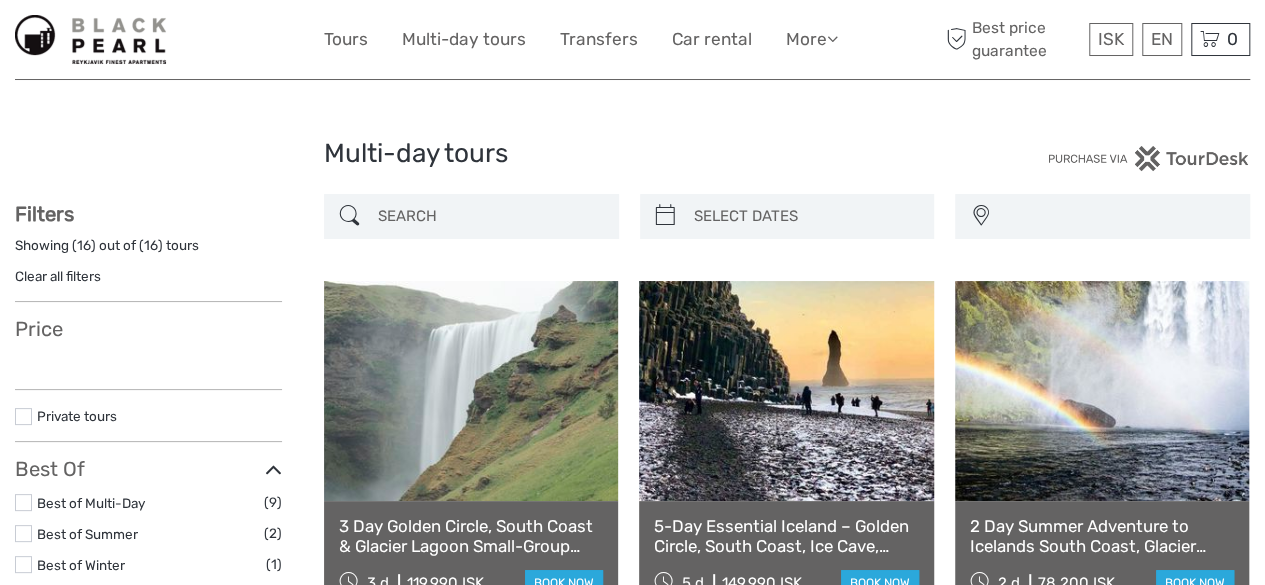 select 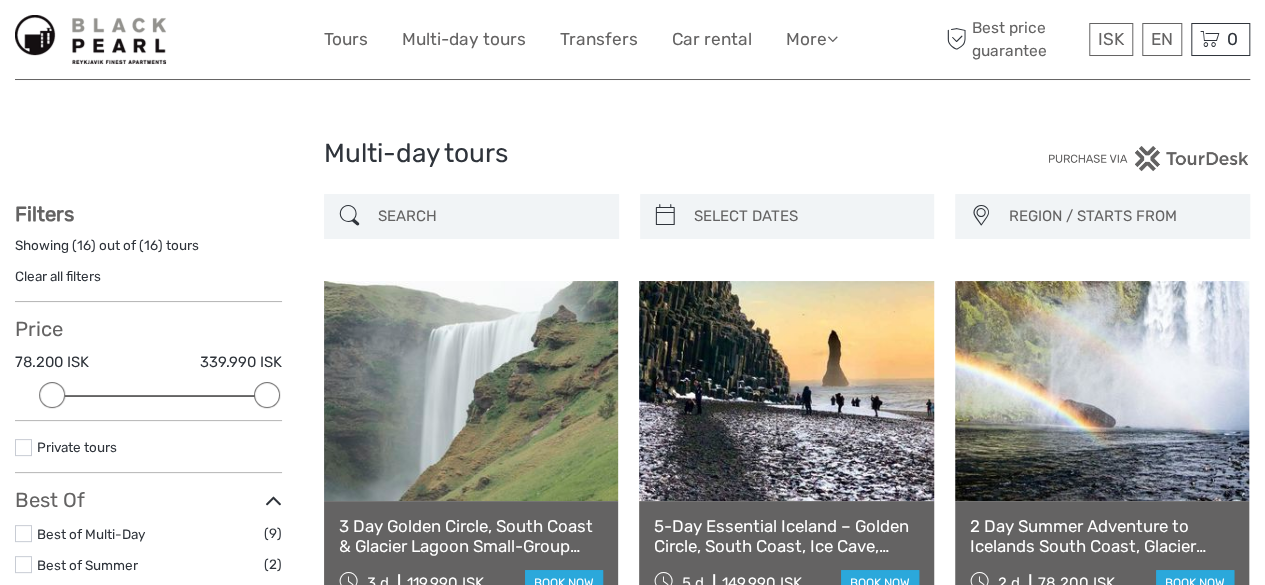 scroll, scrollTop: 0, scrollLeft: 0, axis: both 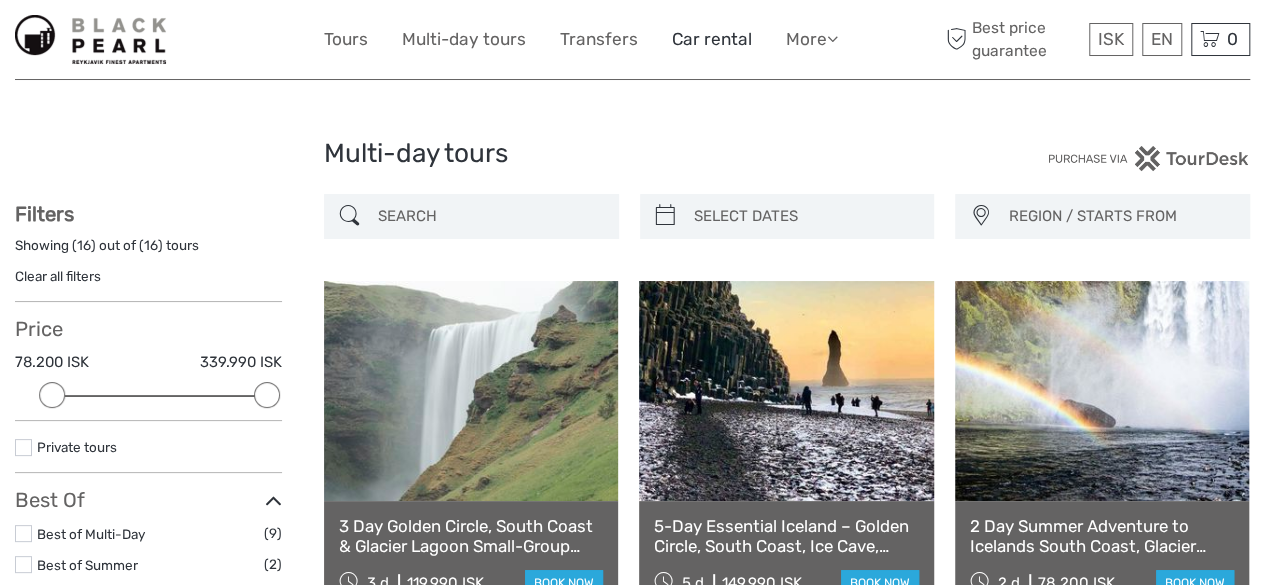 click on "Car rental" at bounding box center [712, 39] 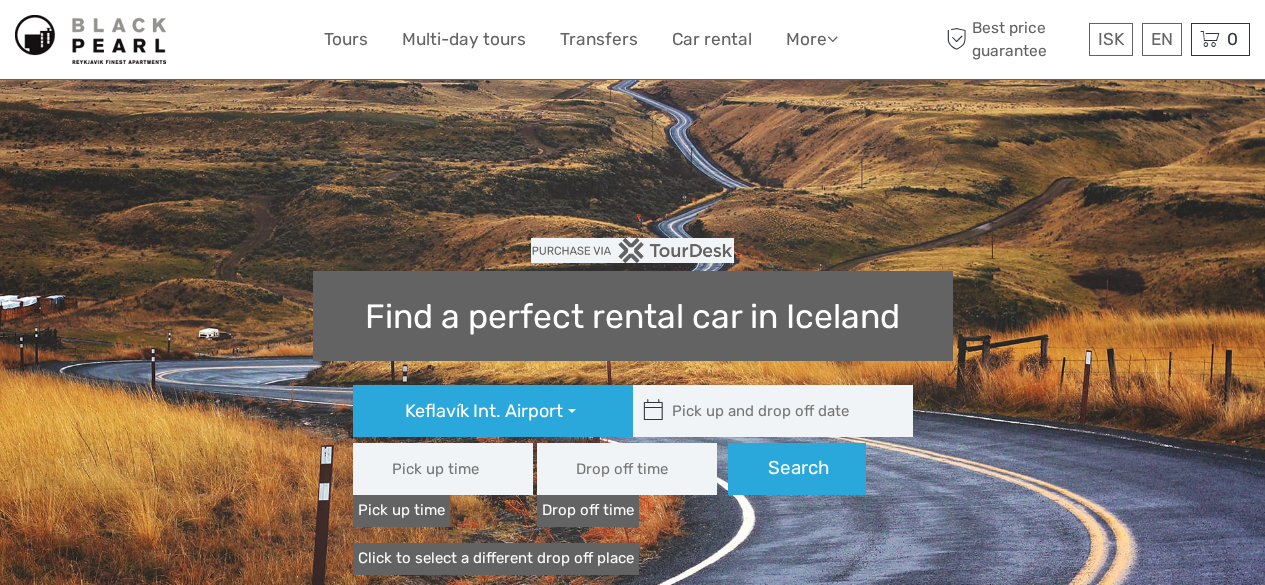 scroll, scrollTop: 0, scrollLeft: 0, axis: both 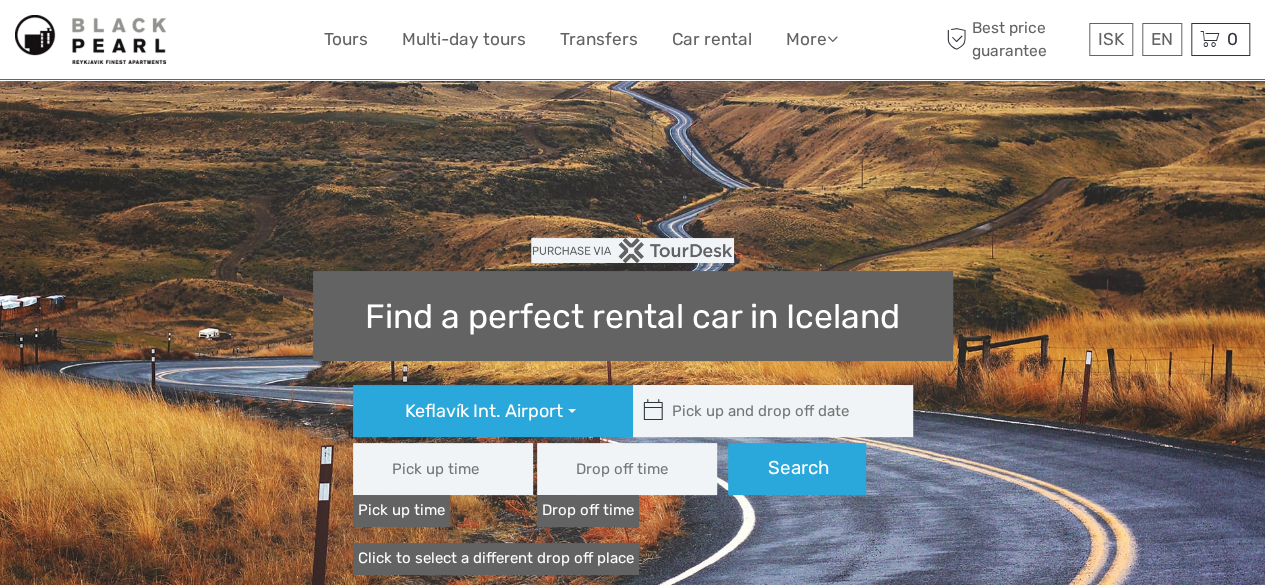 type 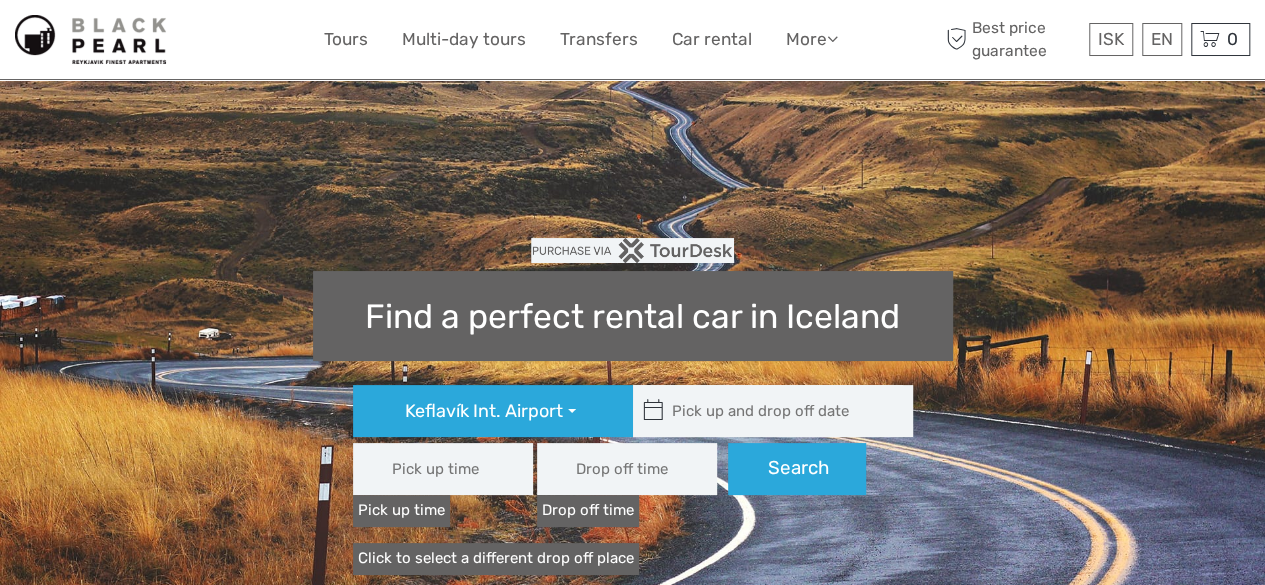 type on "08:00" 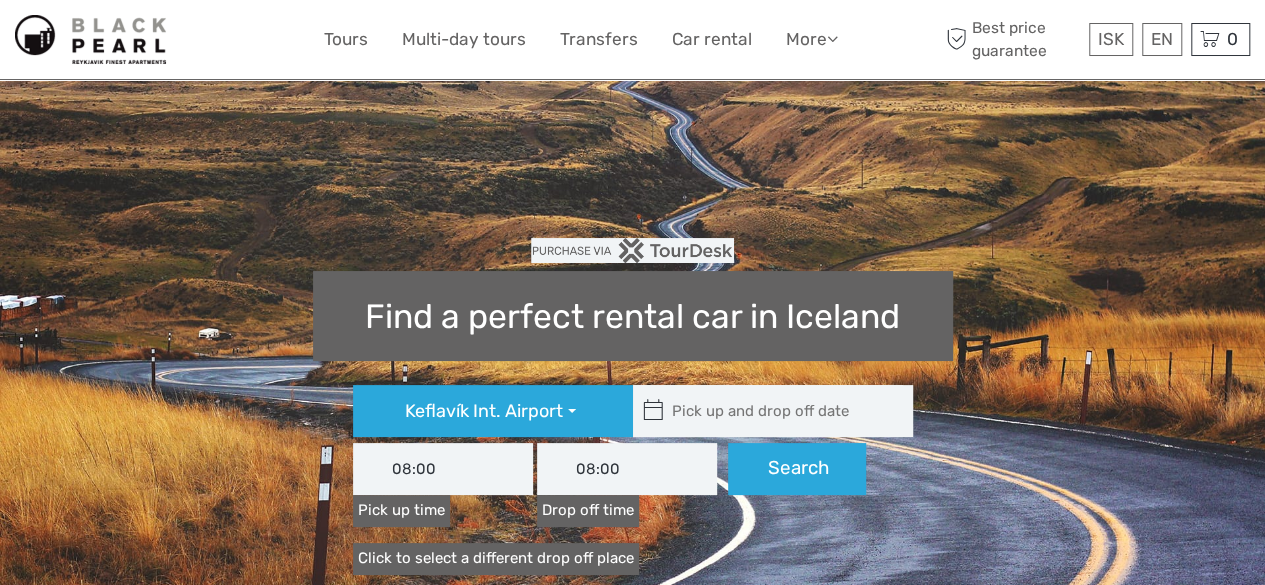 scroll, scrollTop: 0, scrollLeft: 0, axis: both 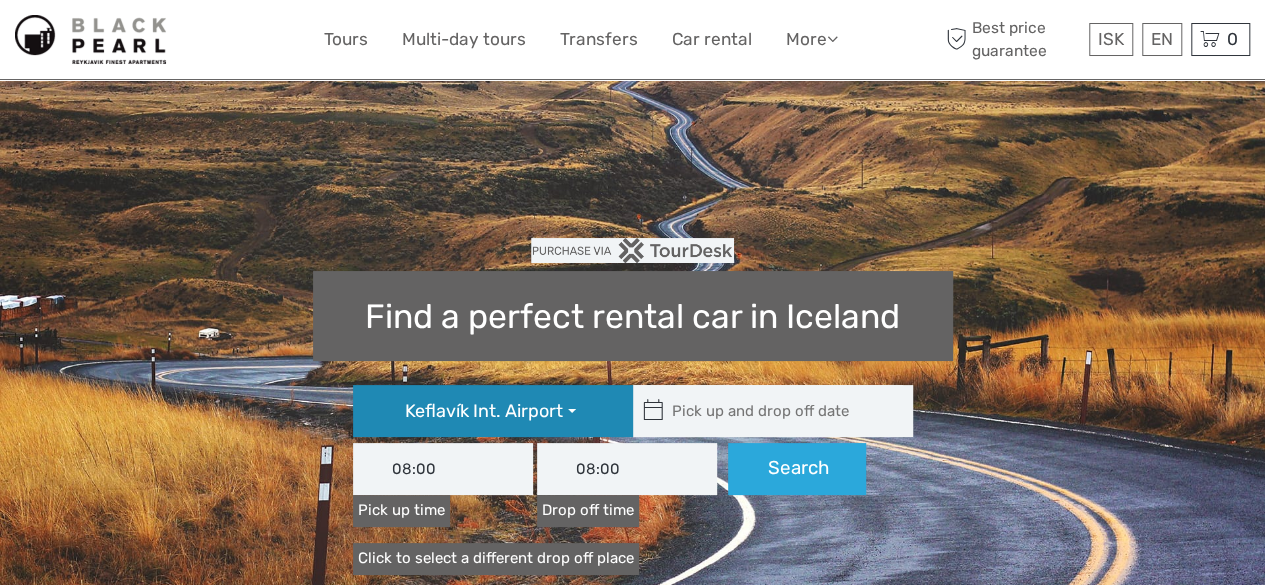 click on "Keflavík Int. Airport" at bounding box center [493, 411] 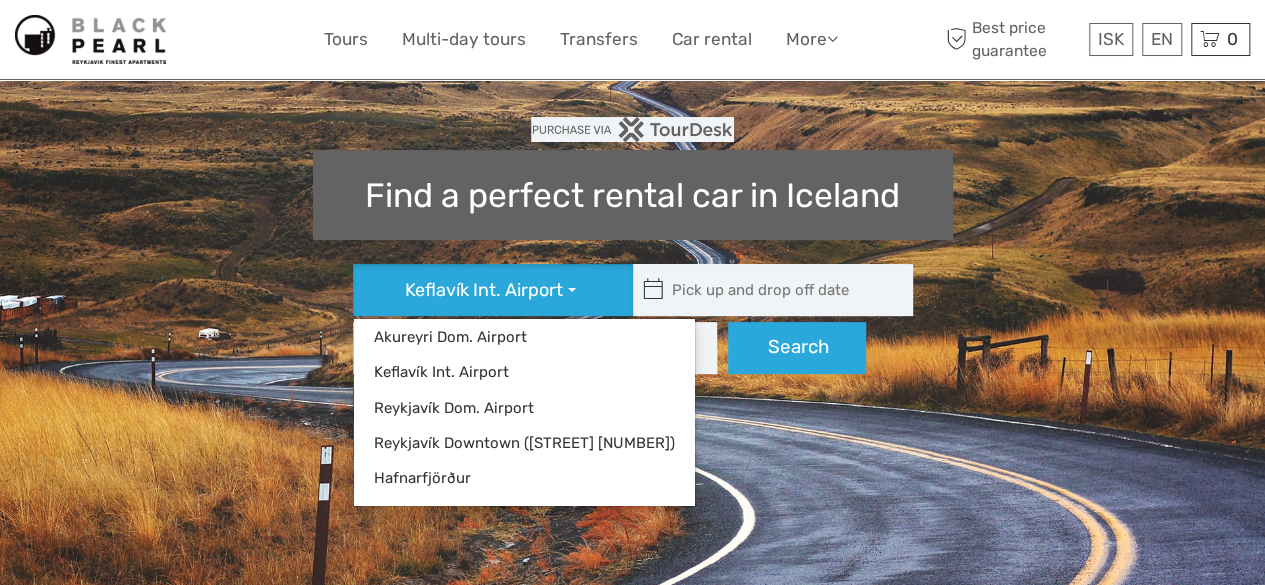 scroll, scrollTop: 122, scrollLeft: 0, axis: vertical 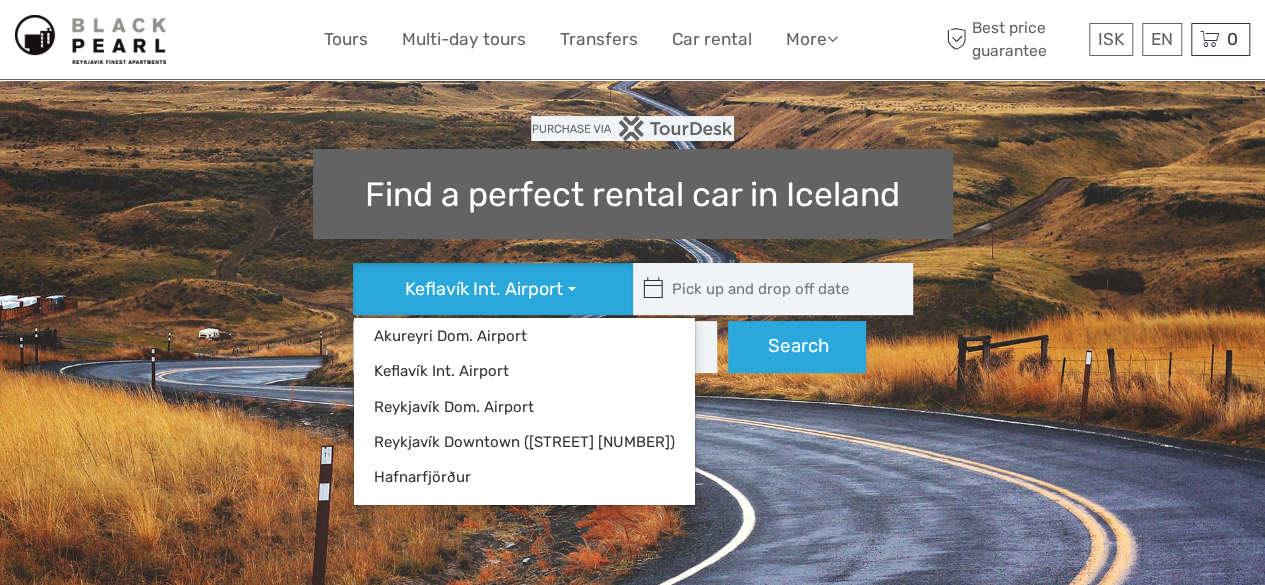 click on "Keflavík Int. Airport
Akureyri Dom. Airport
Keflavík Int. Airport
Reykjavík Dom. Airport
Reykjavík Downtown (Flugvallarvegur 5)
Hafnarfjörður
Pick up time
08:00
08:00
Drop off time
Search
Click to select a different drop off place" at bounding box center [633, 318] 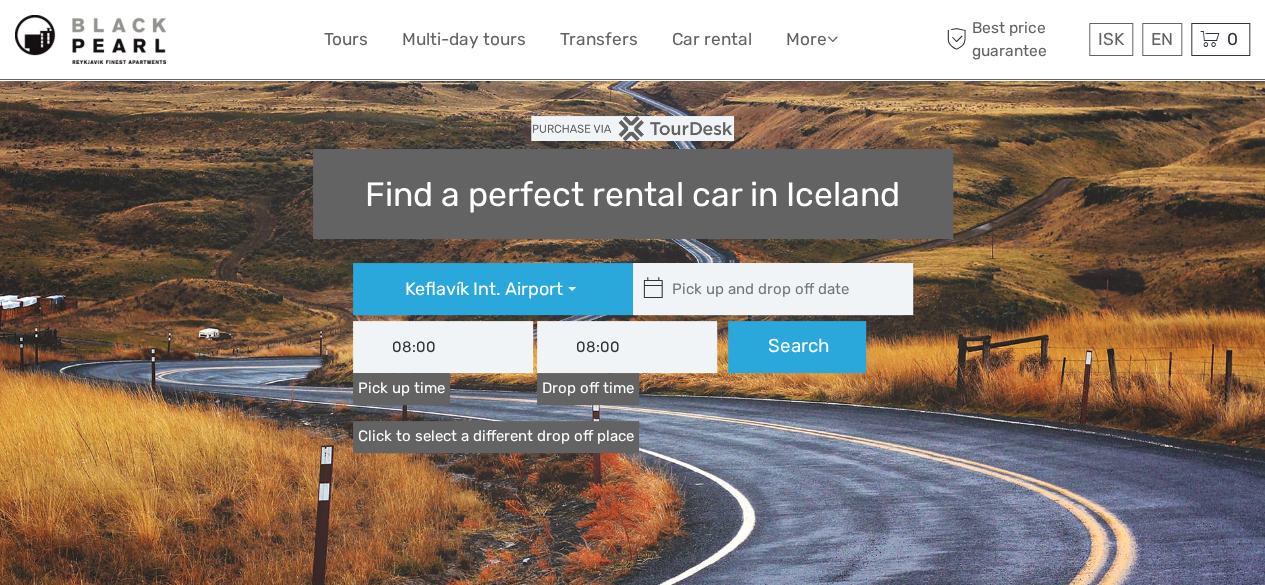 click on "ISK
ISK
€
$
£
EN
English
Español
Deutsch
Tours
Multi-day tours
Transfers
Car rental
More
Food & drink
Travel Articles
Back to Hotel
Food & drink
Travel Articles
Back to Hotel
Best price guarantee" at bounding box center [633, 39] 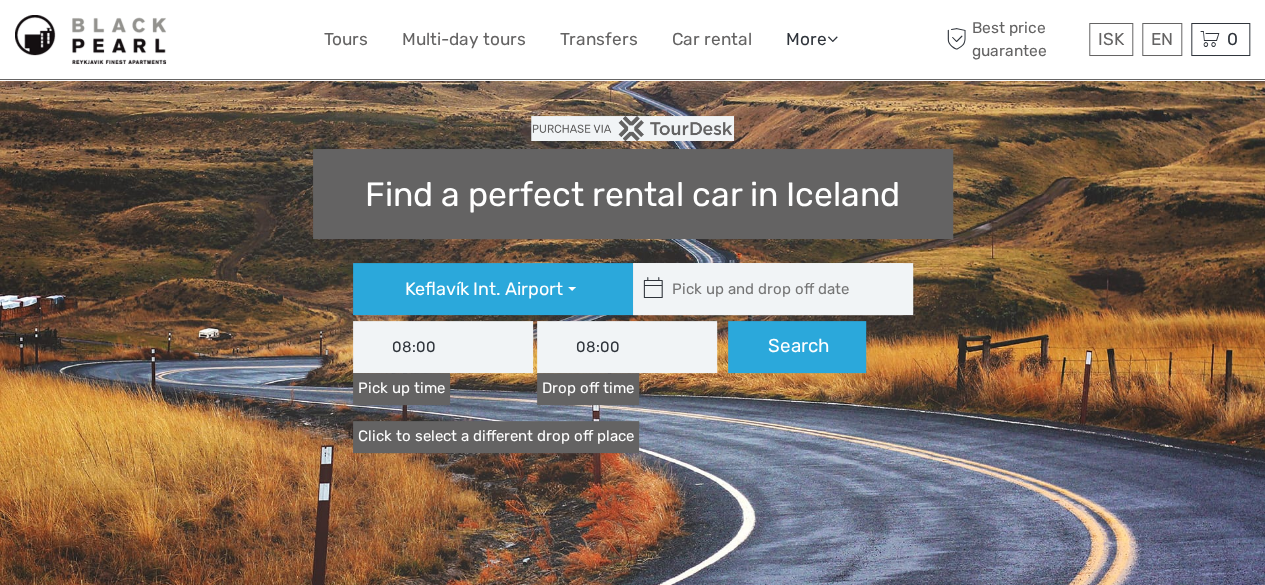 click at bounding box center (832, 38) 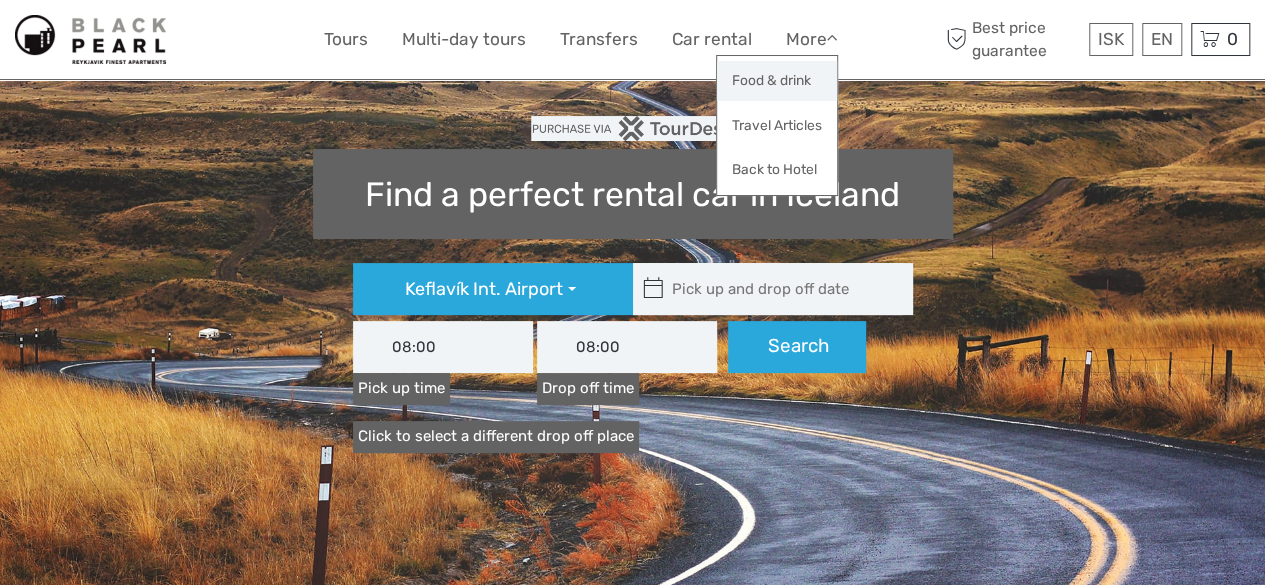 click on "Food & drink" at bounding box center [777, 80] 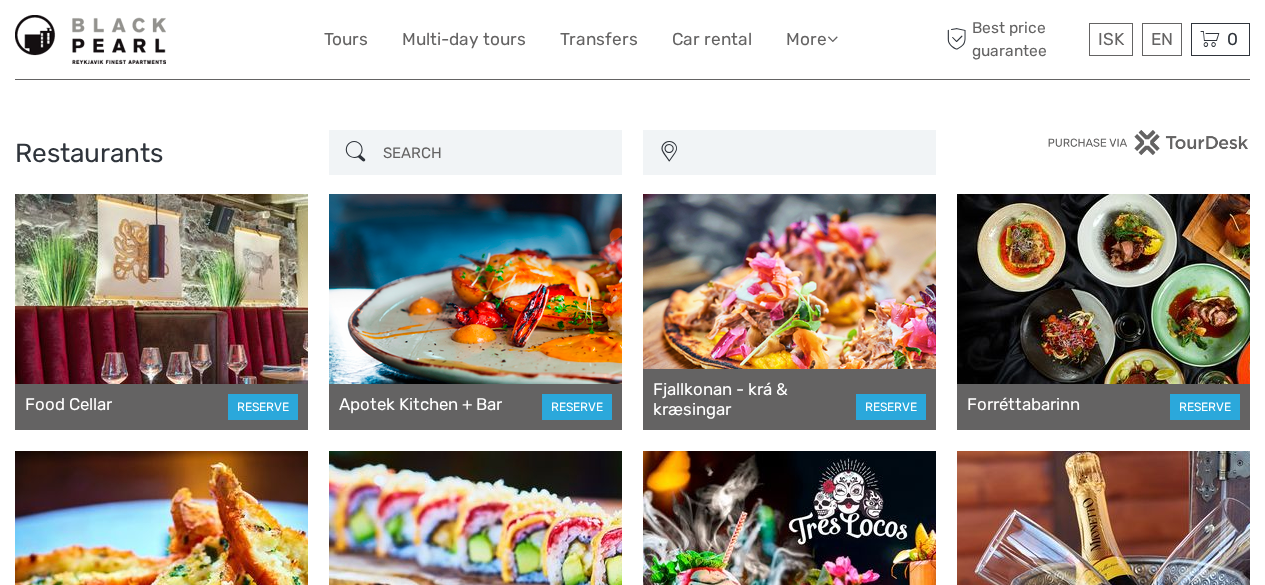 scroll, scrollTop: 0, scrollLeft: 0, axis: both 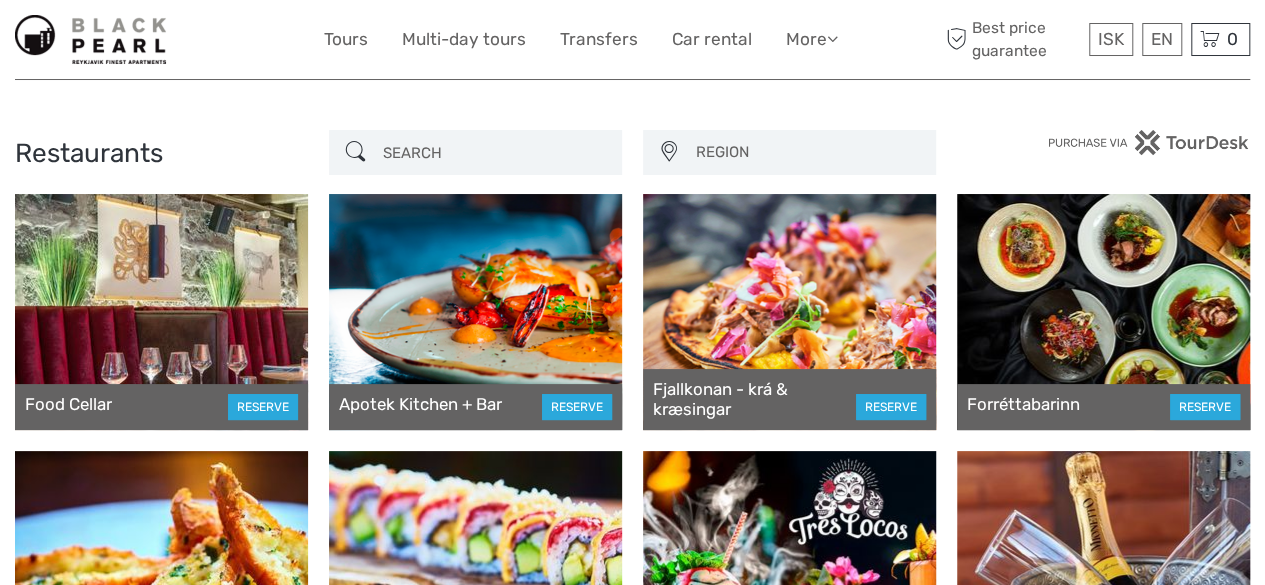 click at bounding box center [475, 312] 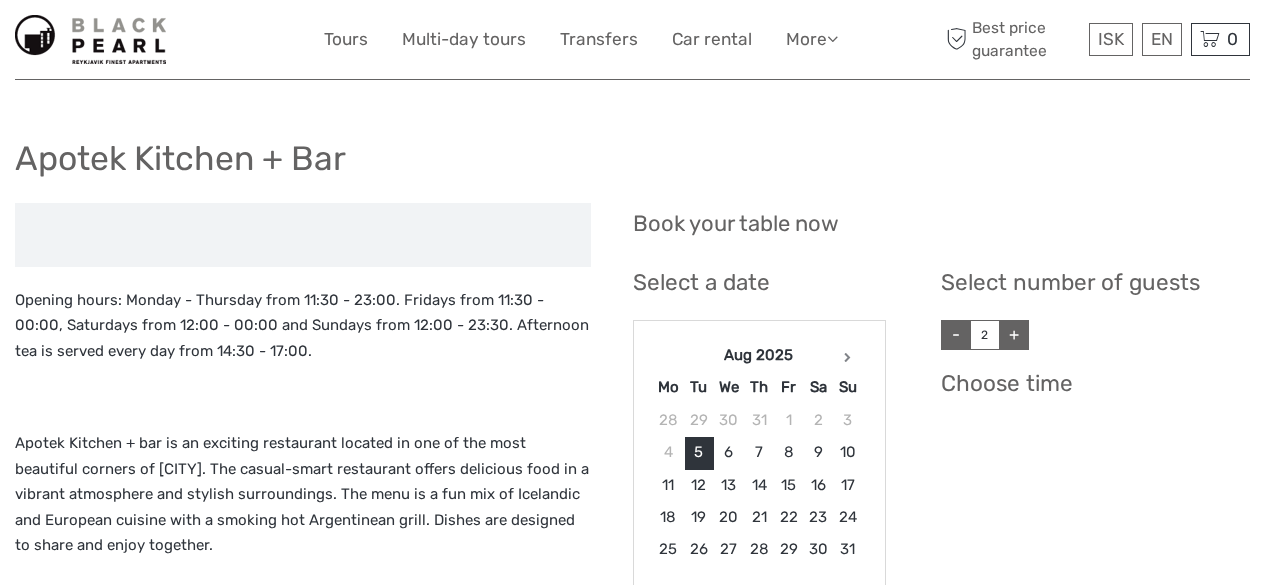 scroll, scrollTop: 0, scrollLeft: 0, axis: both 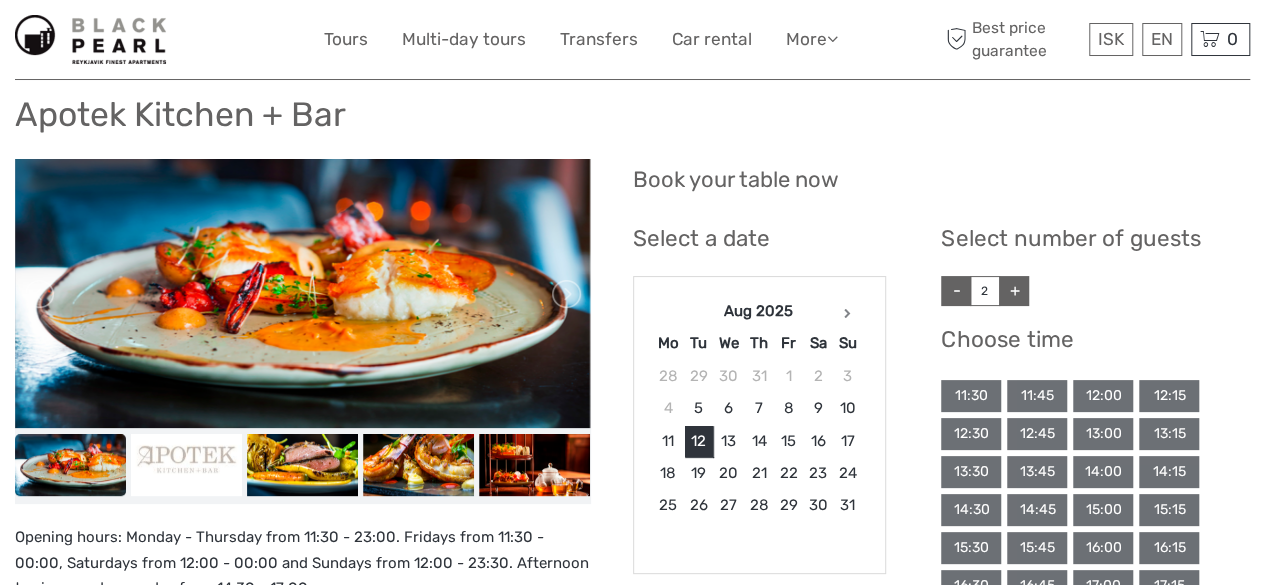 click on "-" at bounding box center (956, 291) 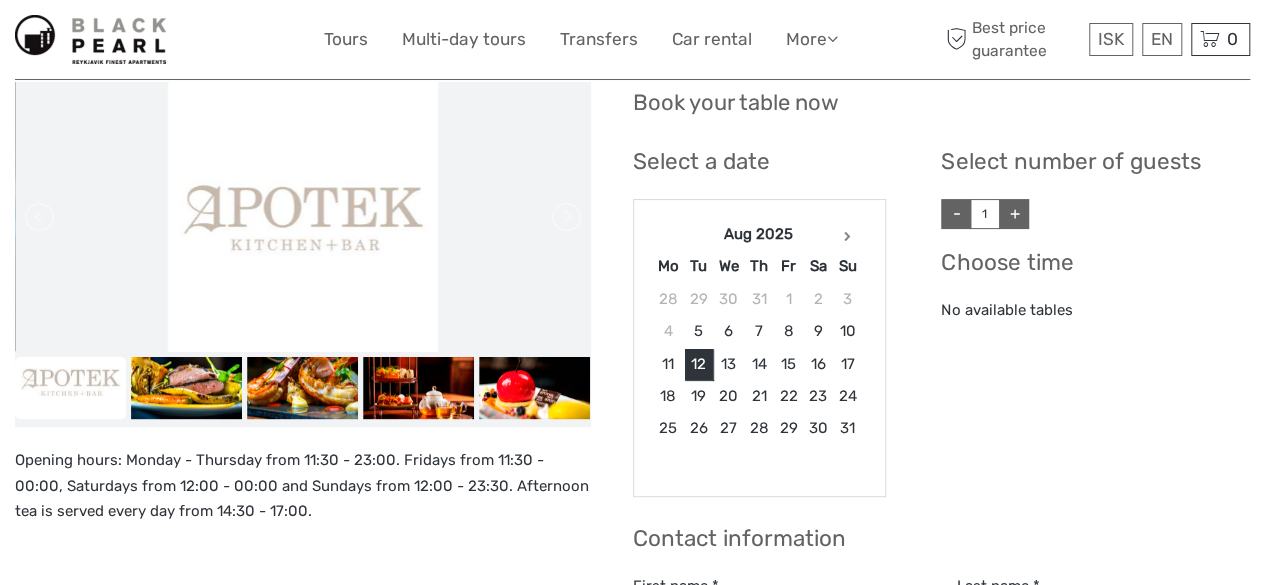 scroll, scrollTop: 126, scrollLeft: 0, axis: vertical 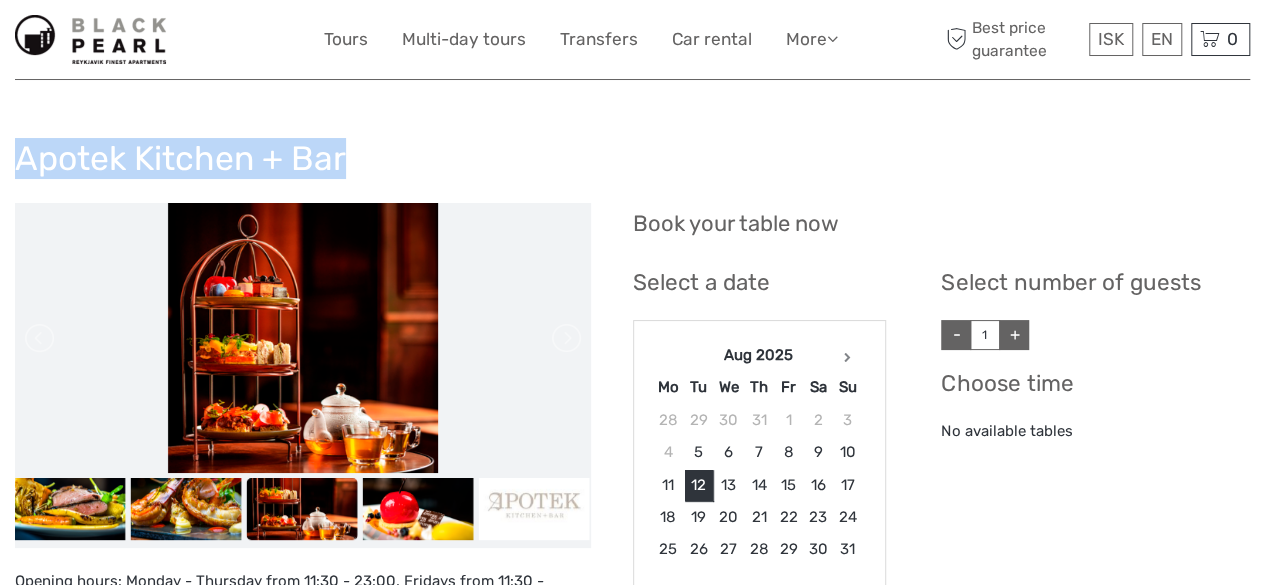drag, startPoint x: 352, startPoint y: 170, endPoint x: 24, endPoint y: 185, distance: 328.3428 